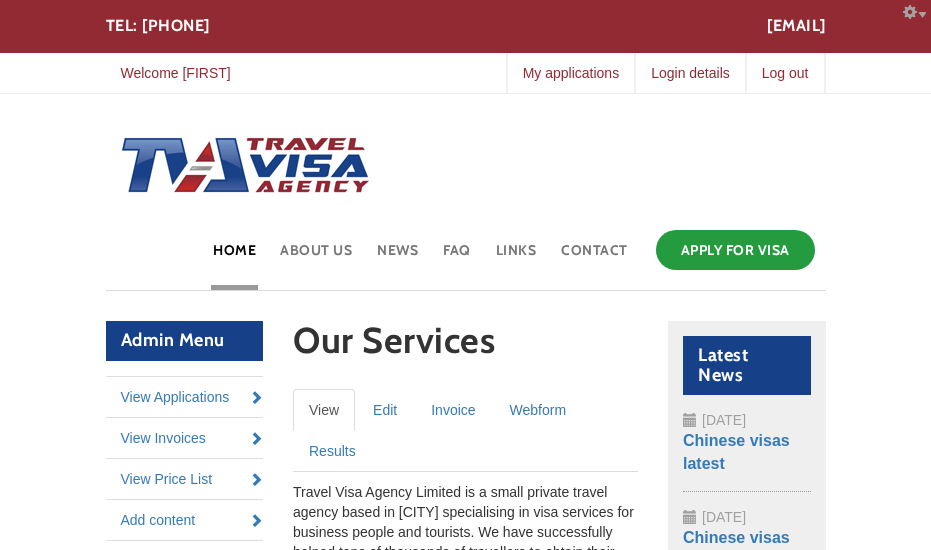 scroll, scrollTop: 0, scrollLeft: 0, axis: both 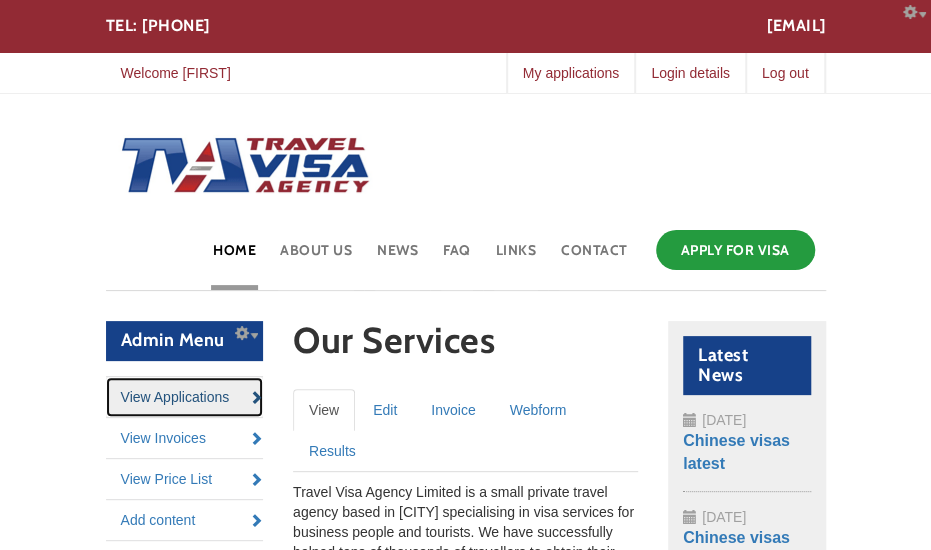 click on "View Applications" at bounding box center [185, 397] 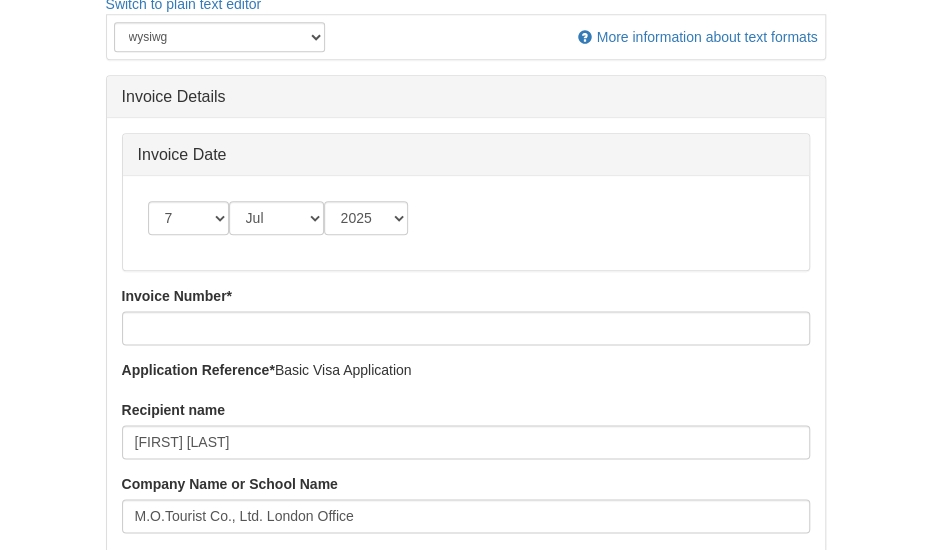 click on "Invoice Number  *" at bounding box center (466, 315) 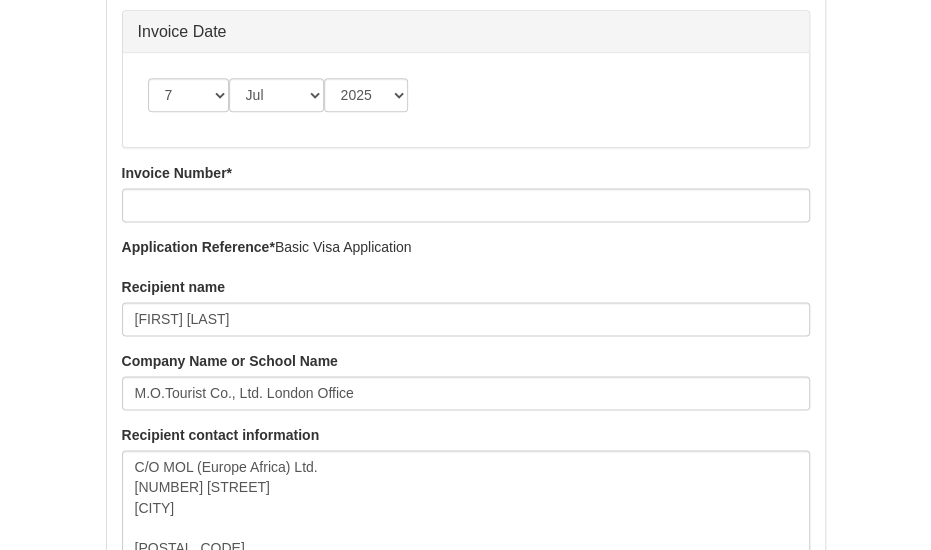 scroll, scrollTop: 0, scrollLeft: 0, axis: both 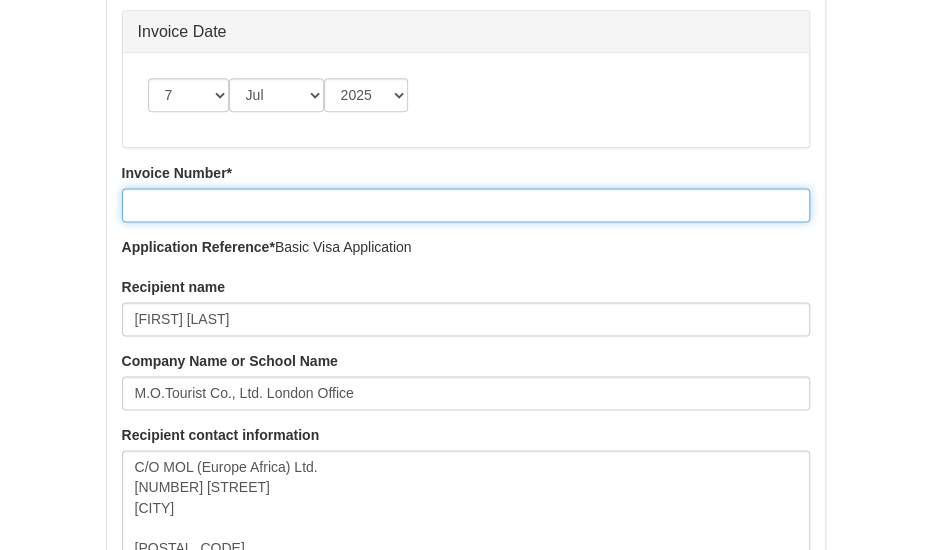 click on "Invoice Number  *" at bounding box center [466, 205] 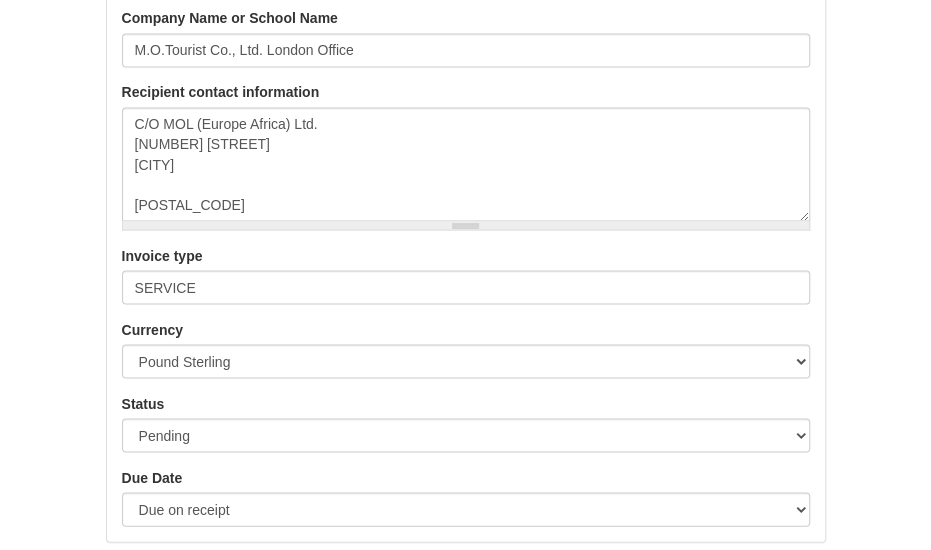 scroll, scrollTop: 1243, scrollLeft: 0, axis: vertical 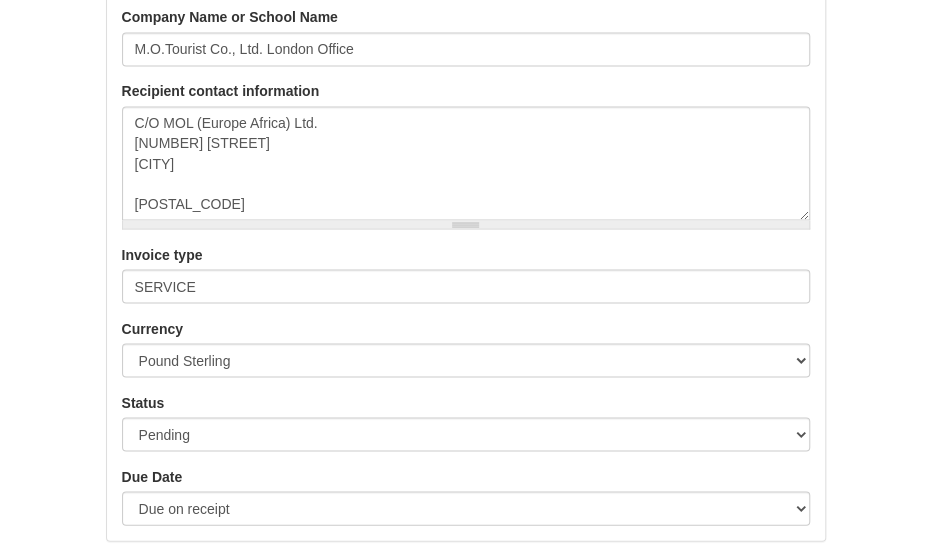 type on "07076427" 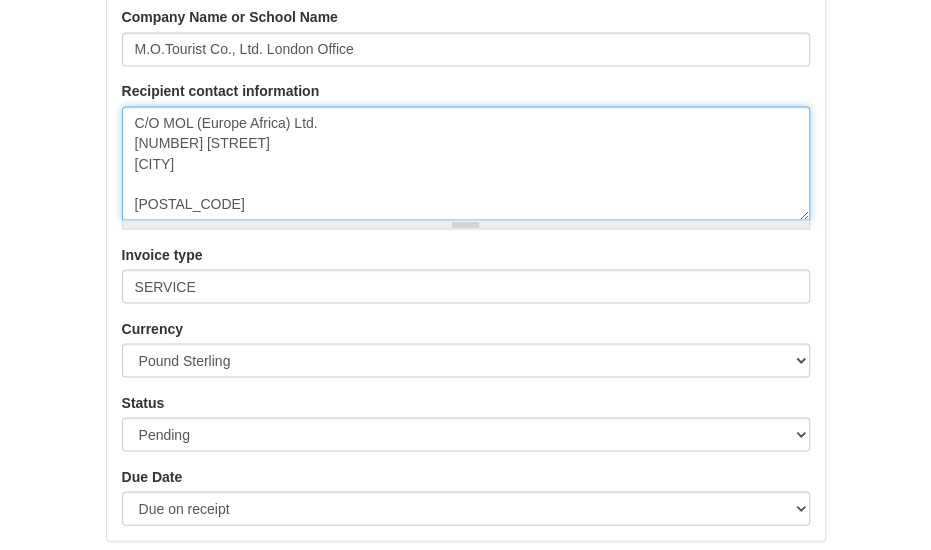 click on "C/O MOL (Europe Africa) Ltd.
[NUMBER] [STREET]
London
[POSTAL CODE]" at bounding box center (466, 163) 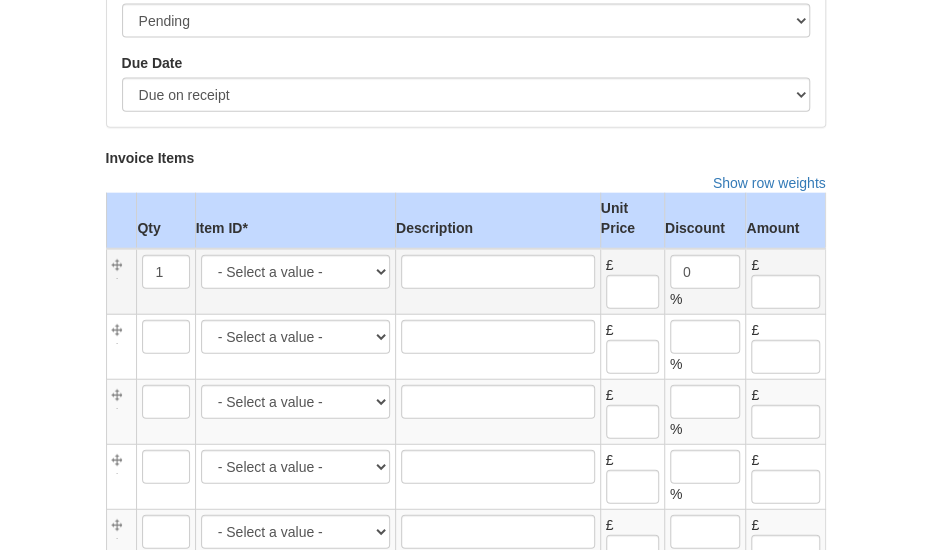 scroll, scrollTop: 1657, scrollLeft: 0, axis: vertical 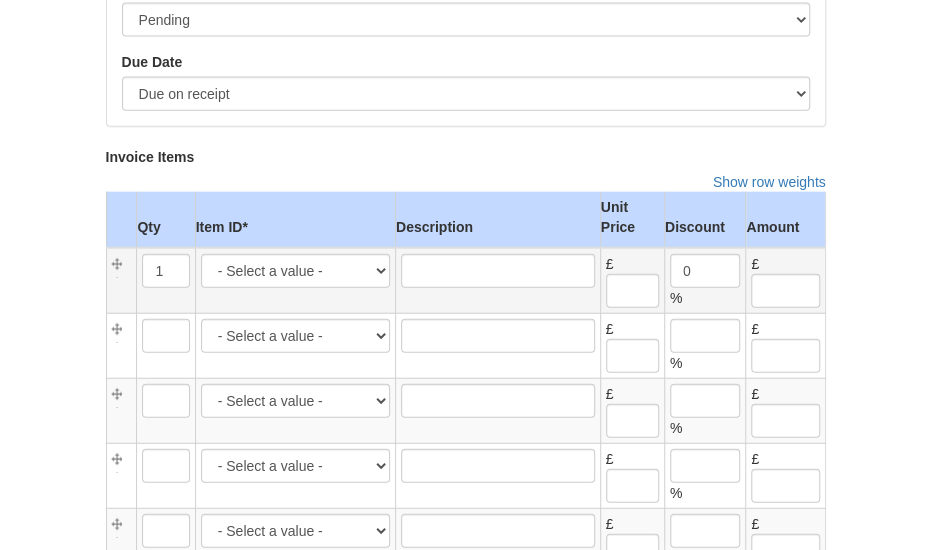 type on "C/O MOL (Europe Africa) Ltd.
3 Thomas More Square
London
E1W 1WY" 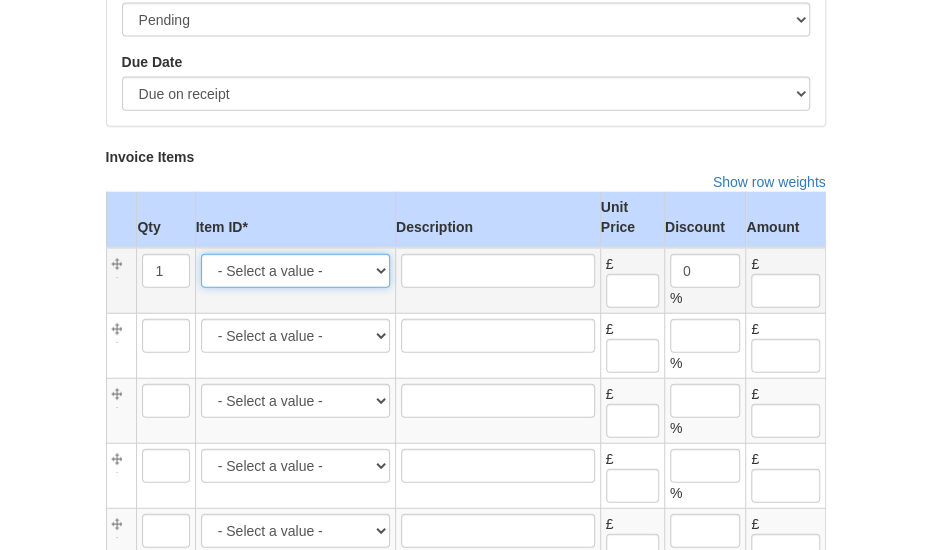 click on "- Select a value -  CD  --  Central London same day courier delivery  --  25.00   CD Mace  --  Courier Delivery Mace  --  15.00   CD2  --  Courier collection/delivery same day, Greater London  --  45.00   D1  --  Royal Mail Special Delivery - next day until 1pm  --  9.35   D2  --  Royal Mail Special Delivery incl. insurance - next day until 1pm  --  19.35   D3  --  Royal Mail Special Delivery Saturday Guaranteed  --  14.22   D4  --  Royal Mail Special Delivery - next day until 9am  --  36.95   D5  --  Royal Mail Special Delivery incl. insurance - next day until 9am  --  35.65   D6  --  Royal Mail Special Delivery Saturday Guaranteed including additional insurance   --  51.95   DHL UK  --  DHL to UK  --  7.95   OTHER  --  Other  --  0.00   AF1  --  Application form assistance  --  25.00   AOSF  --  Our service fee Angola STV  --  130.00   AuETASF  --  Australia ETA service fee  --  60.00   AZSF  --  Our service fee Azerbaijan  --  100.00   BACC/KSA sf  --  BACC/KSA legalisation service fee  --" at bounding box center (295, 271) 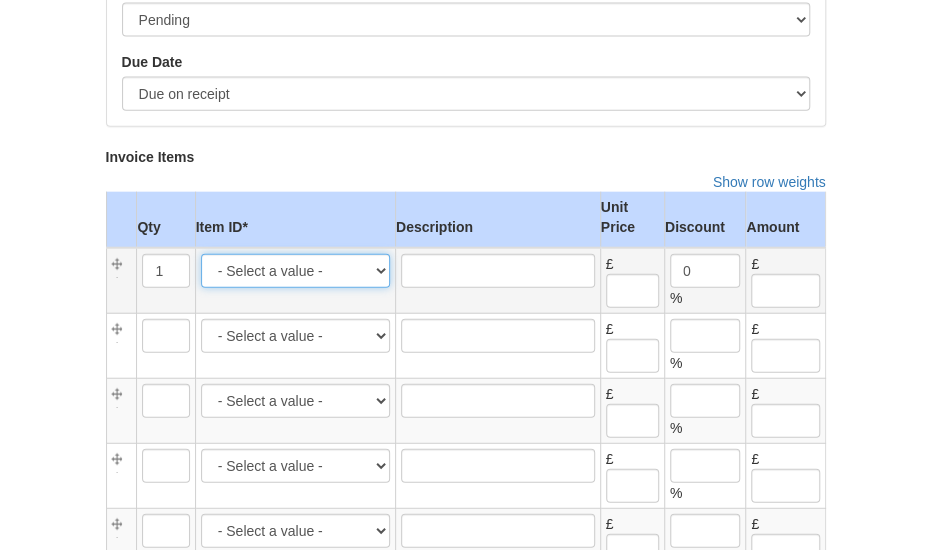 select on "5611" 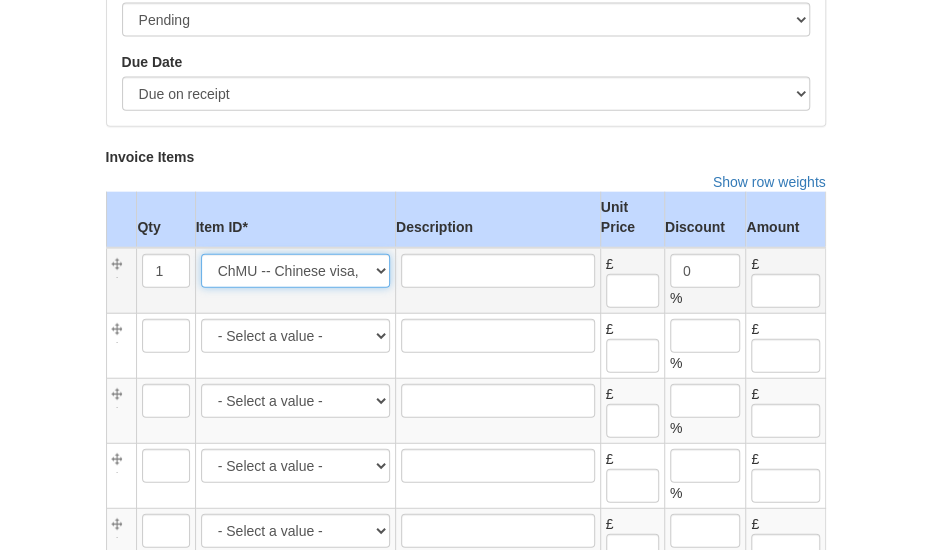 click on "- Select a value -  CD  --  Central London same day courier delivery  --  25.00   CD Mace  --  Courier Delivery Mace  --  15.00   CD2  --  Courier collection/delivery same day, Greater London  --  45.00   D1  --  Royal Mail Special Delivery - next day until 1pm  --  9.35   D2  --  Royal Mail Special Delivery incl. insurance - next day until 1pm  --  19.35   D3  --  Royal Mail Special Delivery Saturday Guaranteed  --  14.22   D4  --  Royal Mail Special Delivery - next day until 9am  --  36.95   D5  --  Royal Mail Special Delivery incl. insurance - next day until 9am  --  35.65   D6  --  Royal Mail Special Delivery Saturday Guaranteed including additional insurance   --  51.95   DHL UK  --  DHL to UK  --  7.95   OTHER  --  Other  --  0.00   AF1  --  Application form assistance  --  25.00   AOSF  --  Our service fee Angola STV  --  130.00   AuETASF  --  Australia ETA service fee  --  60.00   AZSF  --  Our service fee Azerbaijan  --  100.00   BACC/KSA sf  --  BACC/KSA legalisation service fee  --" at bounding box center (295, 271) 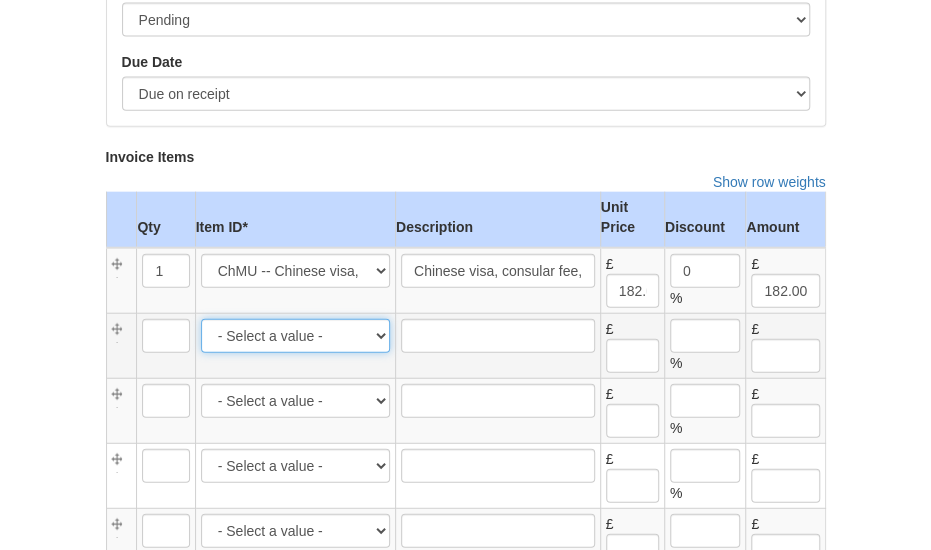 click on "- Select a value -  CD  --  Central London same day courier delivery  --  25.00   CD Mace  --  Courier Delivery Mace  --  15.00   CD2  --  Courier collection/delivery same day, Greater London  --  45.00   D1  --  Royal Mail Special Delivery - next day until 1pm  --  9.35   D2  --  Royal Mail Special Delivery incl. insurance - next day until 1pm  --  19.35   D3  --  Royal Mail Special Delivery Saturday Guaranteed  --  14.22   D4  --  Royal Mail Special Delivery - next day until 9am  --  36.95   D5  --  Royal Mail Special Delivery incl. insurance - next day until 9am  --  35.65   D6  --  Royal Mail Special Delivery Saturday Guaranteed including additional insurance   --  51.95   DHL UK  --  DHL to UK  --  7.95   OTHER  --  Other  --  0.00   AF1  --  Application form assistance  --  25.00   AOSF  --  Our service fee Angola STV  --  130.00   AuETASF  --  Australia ETA service fee  --  60.00   AZSF  --  Our service fee Azerbaijan  --  100.00   BACC/KSA sf  --  BACC/KSA legalisation service fee  --" at bounding box center (295, 336) 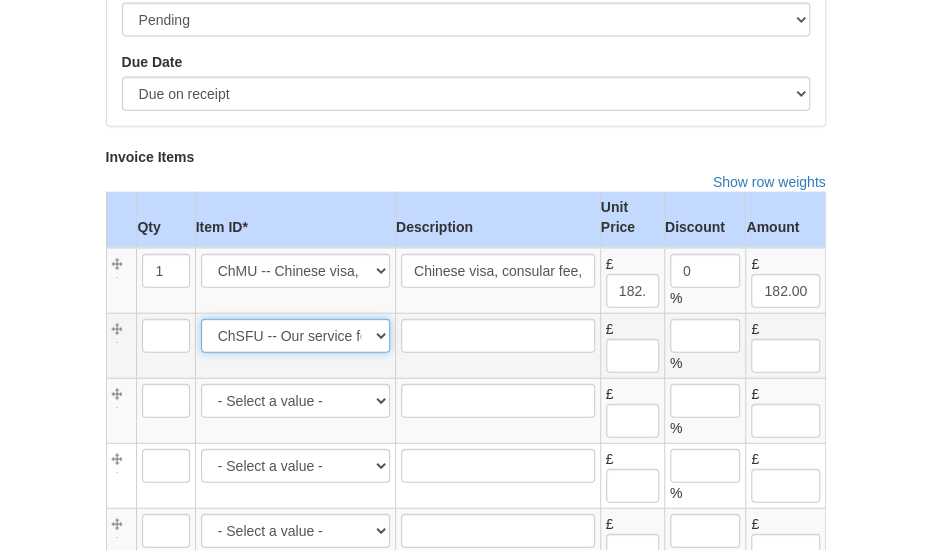 click on "- Select a value -  CD  --  Central London same day courier delivery  --  25.00   CD Mace  --  Courier Delivery Mace  --  15.00   CD2  --  Courier collection/delivery same day, Greater London  --  45.00   D1  --  Royal Mail Special Delivery - next day until 1pm  --  9.35   D2  --  Royal Mail Special Delivery incl. insurance - next day until 1pm  --  19.35   D3  --  Royal Mail Special Delivery Saturday Guaranteed  --  14.22   D4  --  Royal Mail Special Delivery - next day until 9am  --  36.95   D5  --  Royal Mail Special Delivery incl. insurance - next day until 9am  --  35.65   D6  --  Royal Mail Special Delivery Saturday Guaranteed including additional insurance   --  51.95   DHL UK  --  DHL to UK  --  7.95   OTHER  --  Other  --  0.00   AF1  --  Application form assistance  --  25.00   AOSF  --  Our service fee Angola STV  --  130.00   AuETASF  --  Australia ETA service fee  --  60.00   AZSF  --  Our service fee Azerbaijan  --  100.00   BACC/KSA sf  --  BACC/KSA legalisation service fee  --" at bounding box center [295, 336] 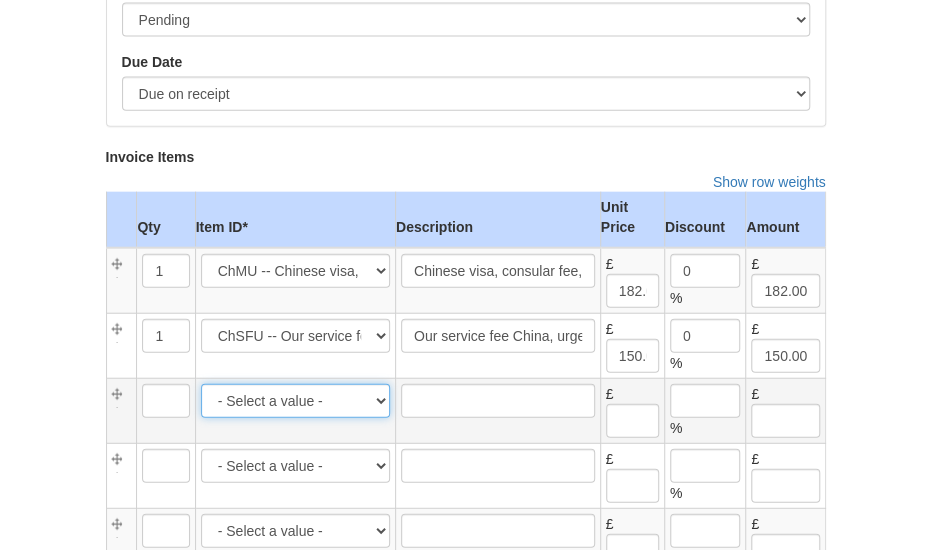 click on "- Select a value -  CD  --  Central London same day courier delivery  --  25.00   CD Mace  --  Courier Delivery Mace  --  15.00   CD2  --  Courier collection/delivery same day, Greater London  --  45.00   D1  --  Royal Mail Special Delivery - next day until 1pm  --  9.35   D2  --  Royal Mail Special Delivery incl. insurance - next day until 1pm  --  19.35   D3  --  Royal Mail Special Delivery Saturday Guaranteed  --  14.22   D4  --  Royal Mail Special Delivery - next day until 9am  --  36.95   D5  --  Royal Mail Special Delivery incl. insurance - next day until 9am  --  35.65   D6  --  Royal Mail Special Delivery Saturday Guaranteed including additional insurance   --  51.95   DHL UK  --  DHL to UK  --  7.95   OTHER  --  Other  --  0.00   AF1  --  Application form assistance  --  25.00   AOSF  --  Our service fee Angola STV  --  130.00   AuETASF  --  Australia ETA service fee  --  60.00   AZSF  --  Our service fee Azerbaijan  --  100.00   BACC/KSA sf  --  BACC/KSA legalisation service fee  --" at bounding box center (295, 401) 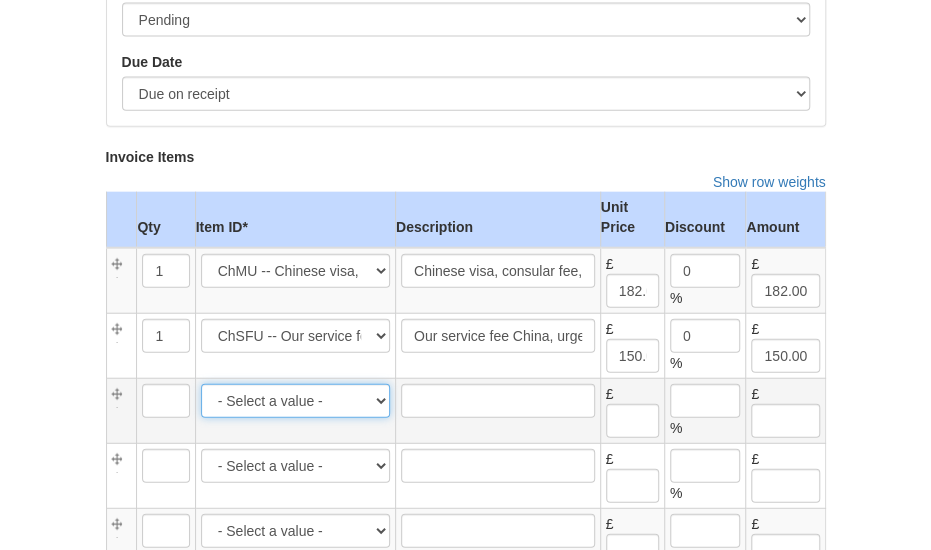select on "44" 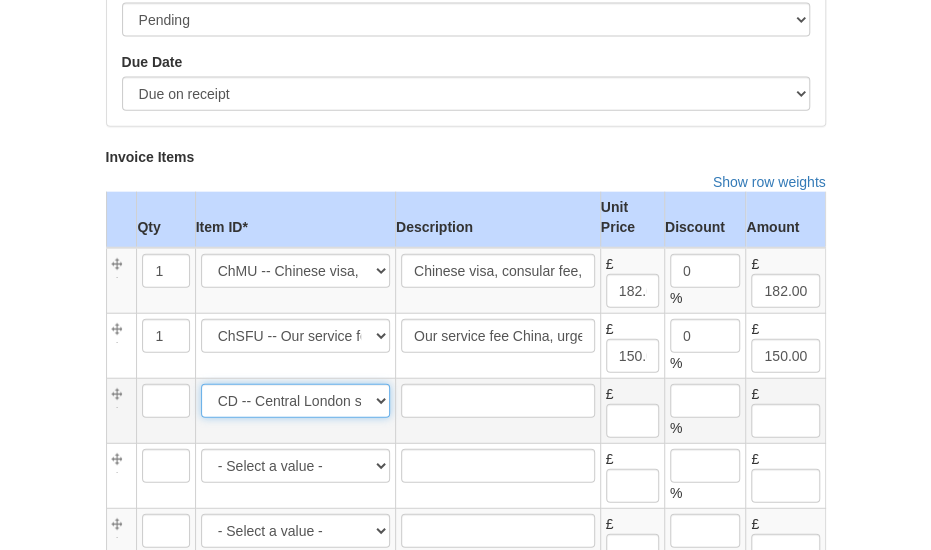 click on "- Select a value -  CD  --  Central London same day courier delivery  --  25.00   CD Mace  --  Courier Delivery Mace  --  15.00   CD2  --  Courier collection/delivery same day, Greater London  --  45.00   D1  --  Royal Mail Special Delivery - next day until 1pm  --  9.35   D2  --  Royal Mail Special Delivery incl. insurance - next day until 1pm  --  19.35   D3  --  Royal Mail Special Delivery Saturday Guaranteed  --  14.22   D4  --  Royal Mail Special Delivery - next day until 9am  --  36.95   D5  --  Royal Mail Special Delivery incl. insurance - next day until 9am  --  35.65   D6  --  Royal Mail Special Delivery Saturday Guaranteed including additional insurance   --  51.95   DHL UK  --  DHL to UK  --  7.95   OTHER  --  Other  --  0.00   AF1  --  Application form assistance  --  25.00   AOSF  --  Our service fee Angola STV  --  130.00   AuETASF  --  Australia ETA service fee  --  60.00   AZSF  --  Our service fee Azerbaijan  --  100.00   BACC/KSA sf  --  BACC/KSA legalisation service fee  --" at bounding box center [295, 401] 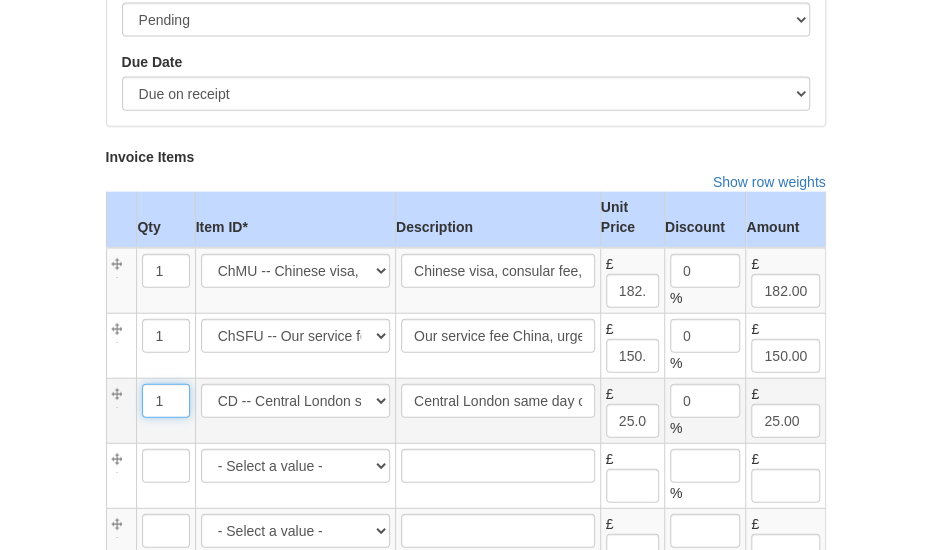 click on "1" at bounding box center (165, 401) 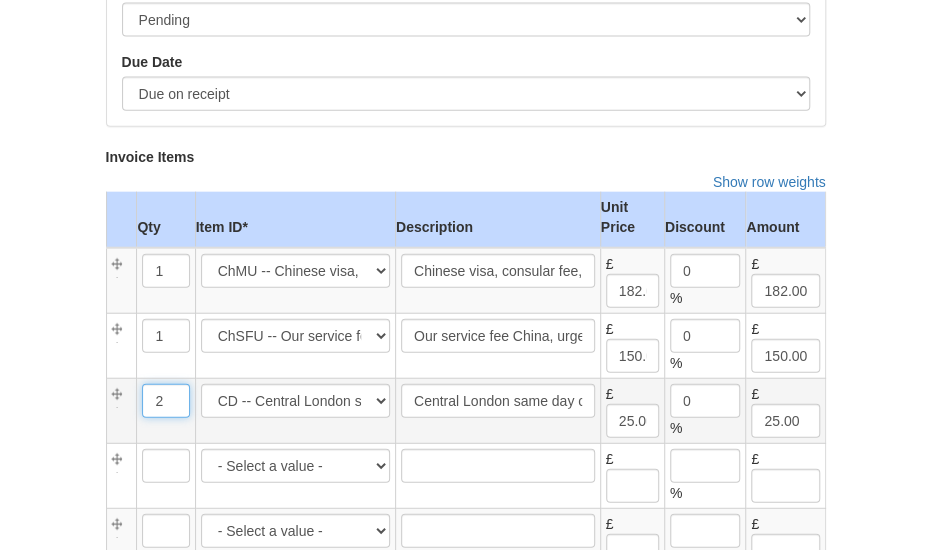 type on "2" 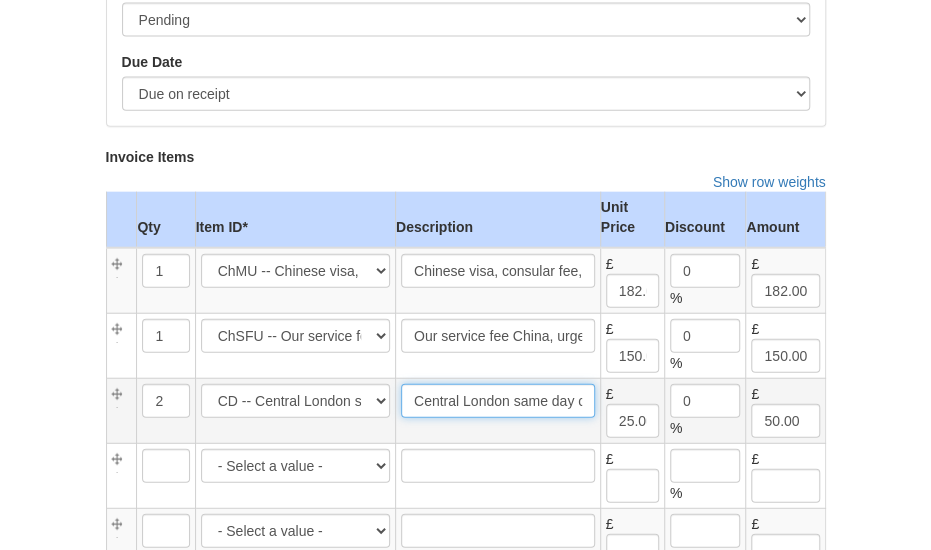 click on "Central London same day courier delivery" at bounding box center [498, 401] 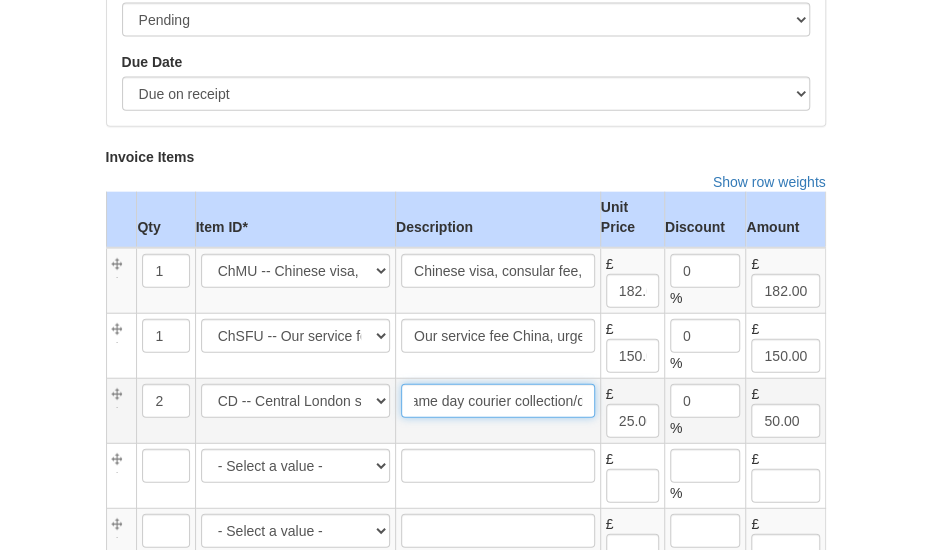 scroll, scrollTop: 0, scrollLeft: 114, axis: horizontal 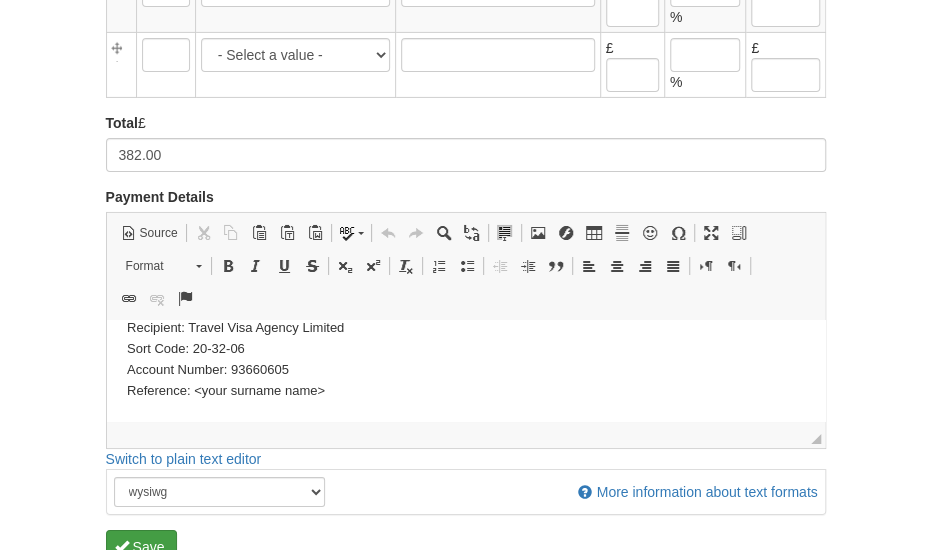 type on "Central London same day courier collection/delivery" 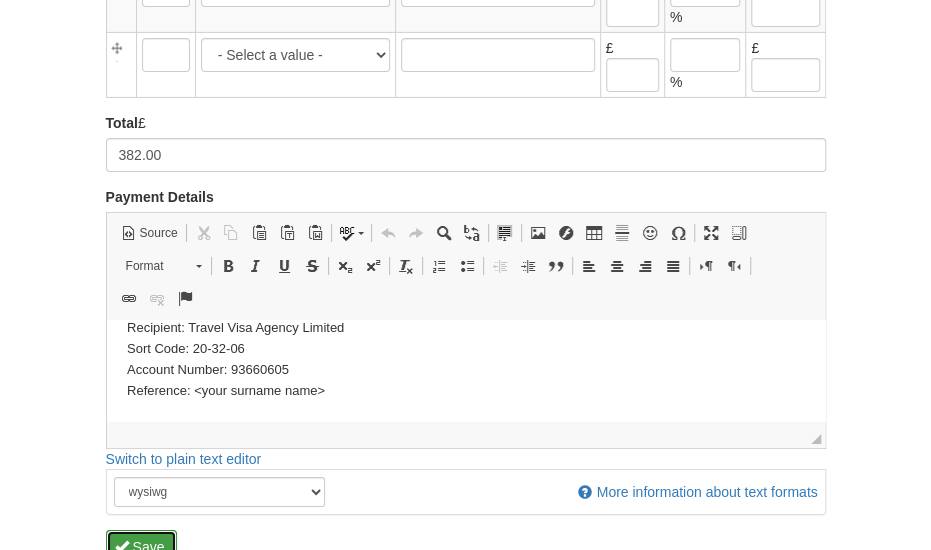 scroll, scrollTop: 0, scrollLeft: 0, axis: both 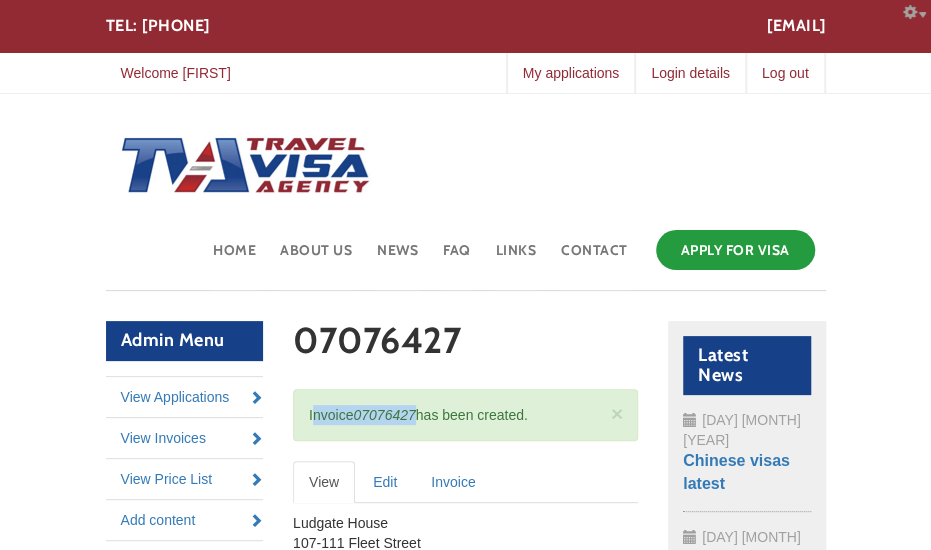 drag, startPoint x: 307, startPoint y: 413, endPoint x: 416, endPoint y: 416, distance: 109.041275 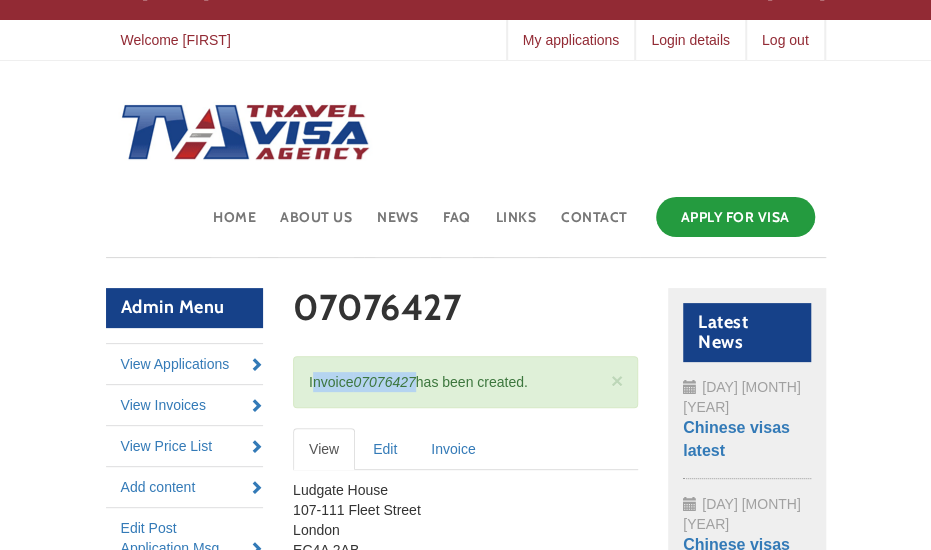 scroll, scrollTop: 42, scrollLeft: 0, axis: vertical 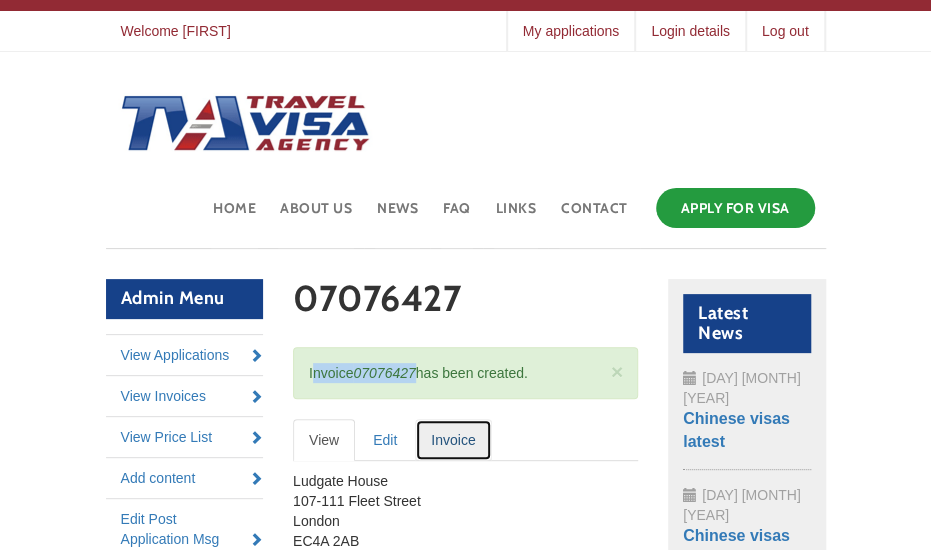 click on "Invoice" at bounding box center [453, 440] 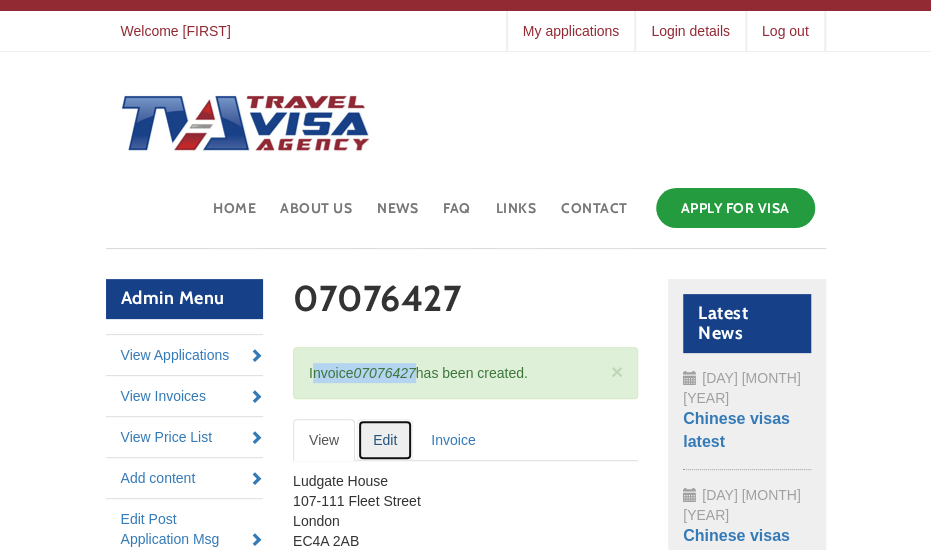 click on "Edit" at bounding box center [385, 440] 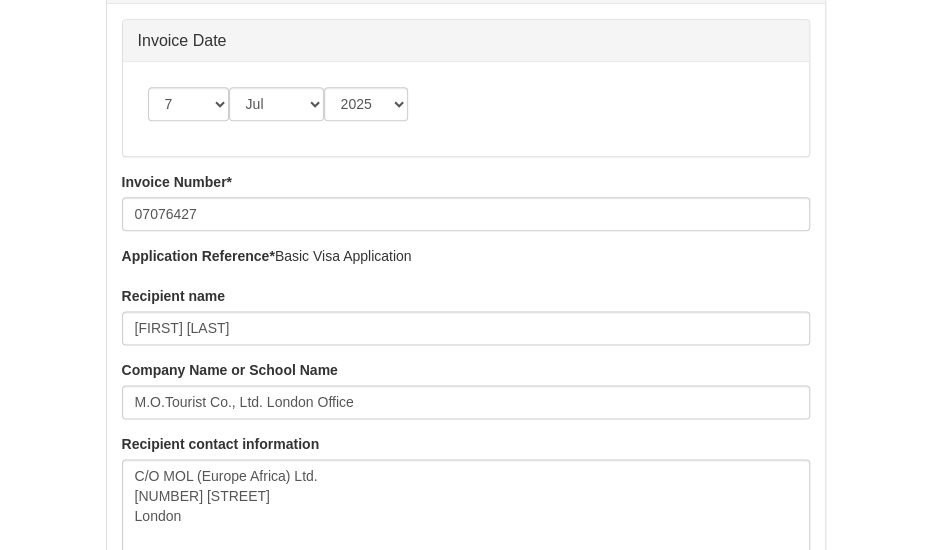 scroll, scrollTop: 768, scrollLeft: 0, axis: vertical 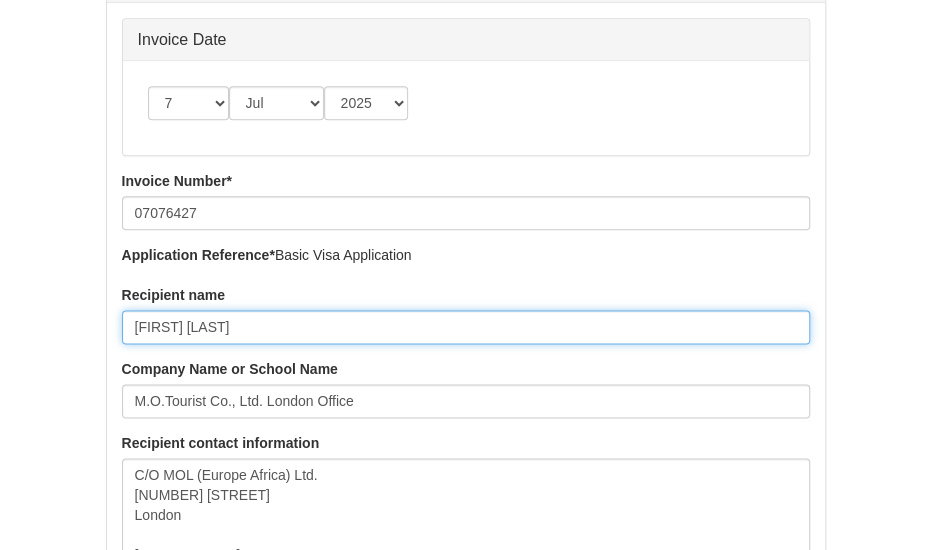 click on "[FIRST] [LAST]" at bounding box center [466, 327] 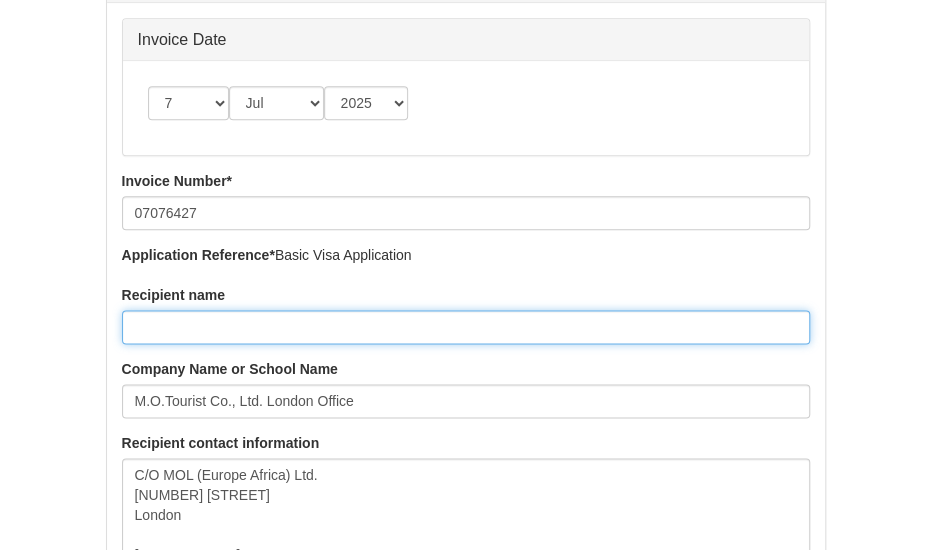 type 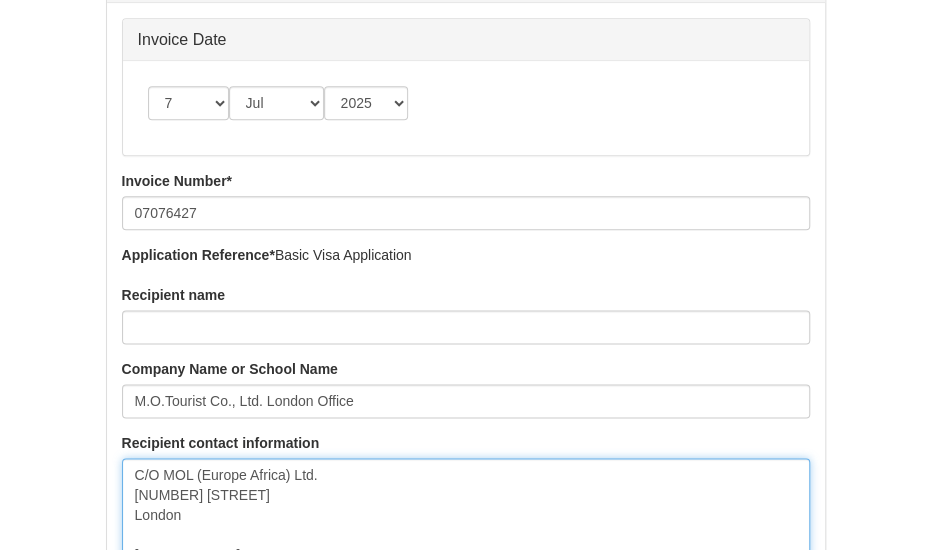 click on "C/O MOL (Europe Africa) Ltd.
[NUMBER] [STREET]
London
[POSTAL CODE]" at bounding box center [466, 515] 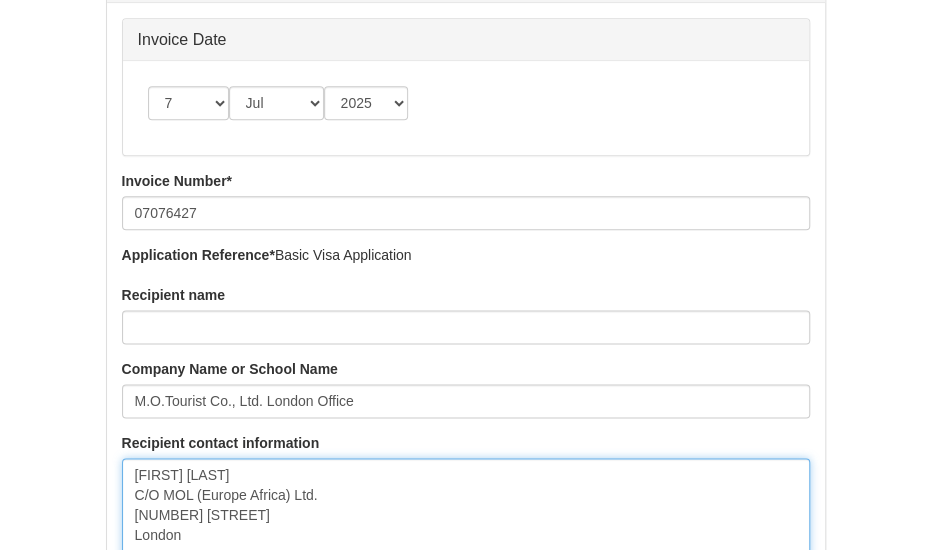 scroll, scrollTop: 20, scrollLeft: 0, axis: vertical 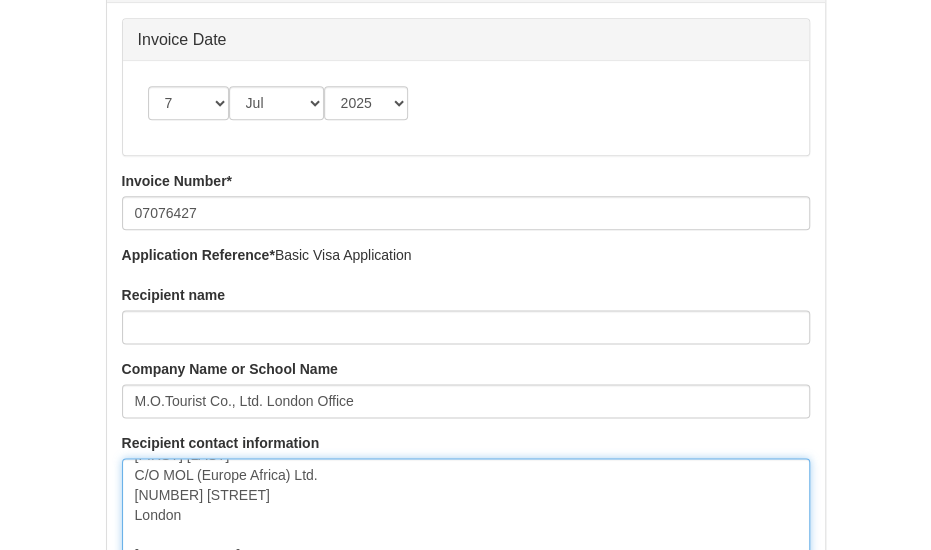 type on "[FIRST]  [LAST]
C/O [COMPANY] ([REGION]) Ltd.
[NUMBER] [STREET]
[CITY]
[POSTAL_CODE]" 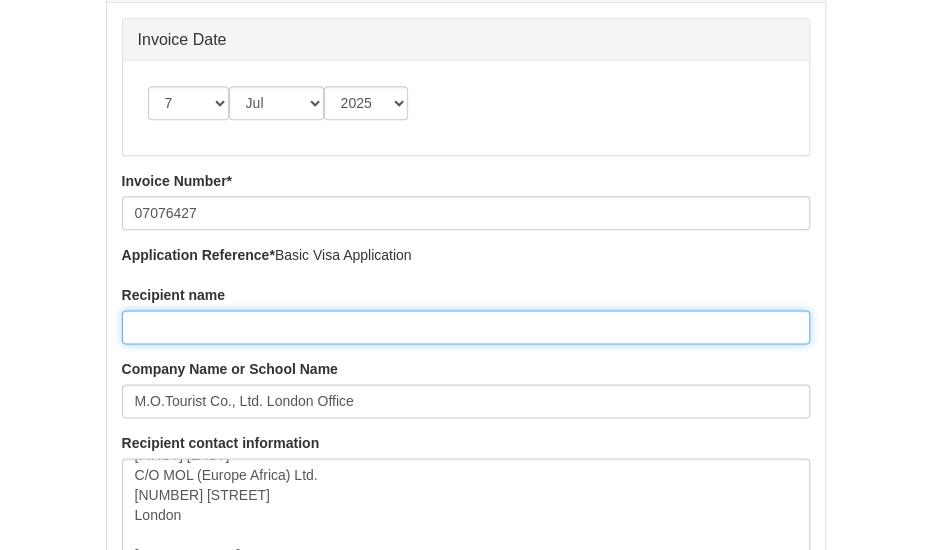 click on "Recipient name" at bounding box center [466, 327] 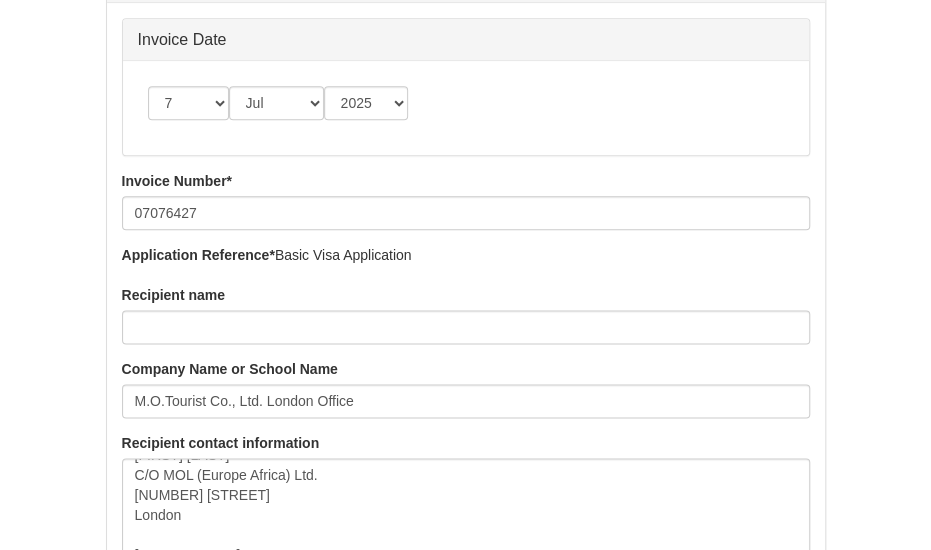 click on "Skip to main content
Configure Configure block
office@travelvisaagency.co.uk TEL: 020 8216 5849
Toggle navigation
Home
About Us
News
FAQ
Links
Contact
Apply for Visa
Edit Invoice  07076427
Primary tabs View
Edit (active tab)
Invoice
Invoice Address
<p>Ludgate House<br />
107-111 Fleet Street<br />
London<br />
EC4A 2AB<br />
Phone: +44 (0)7915 072360<br />
office@travelvisaagency.co.uk<br />
www.TravelVisaAgency.co.uk</p>
Rich Text Editor, edit-field-adress-und-0-value Editor toolbars   Source   Cut Keyboard shortcut Ctrl+X   Copy" at bounding box center (465, 809) 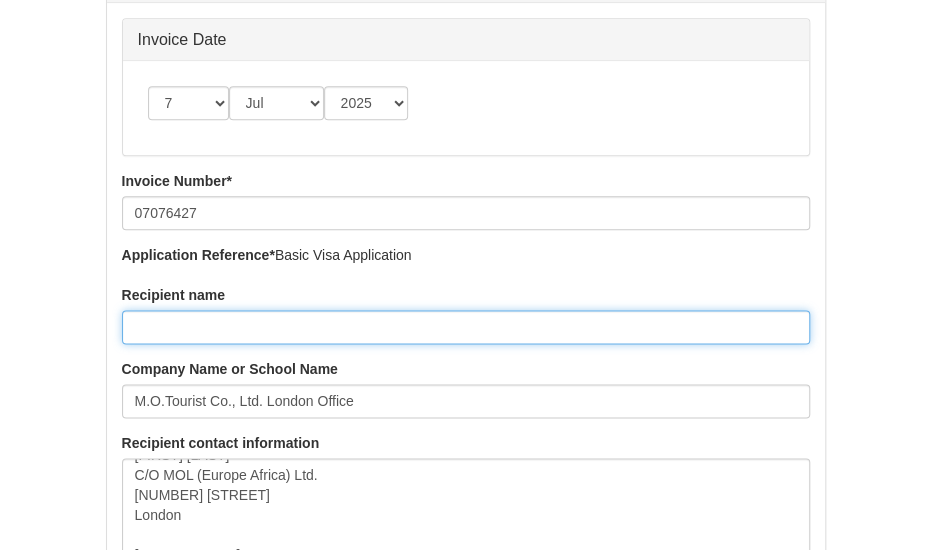 paste on "[FIRST] [LAST]" 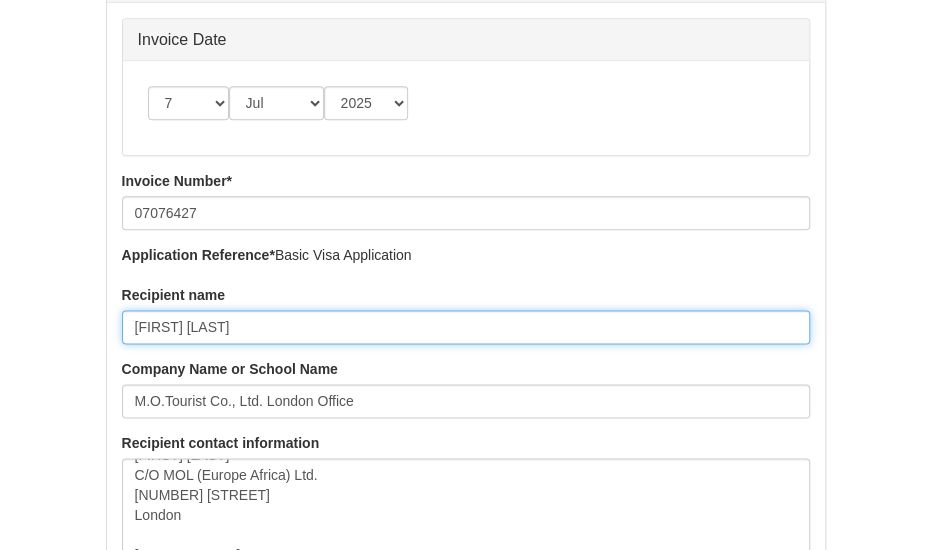 click on "[FIRST] [LAST]" at bounding box center (466, 327) 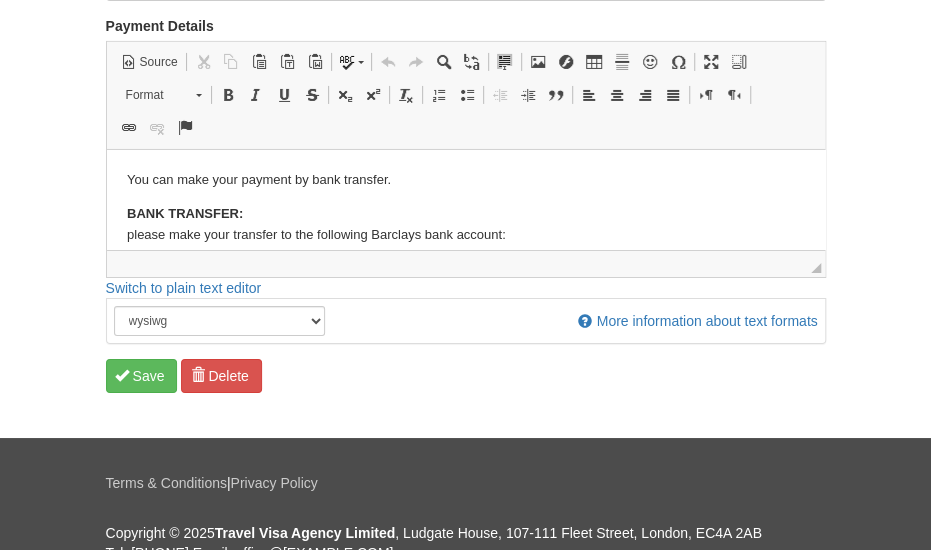 scroll, scrollTop: 2524, scrollLeft: 0, axis: vertical 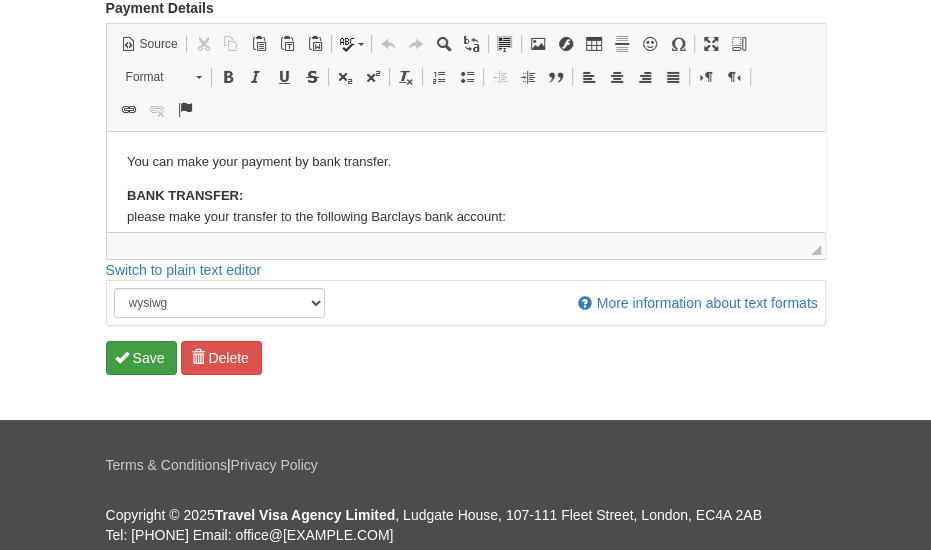 type on "[FIRST] [LAST]" 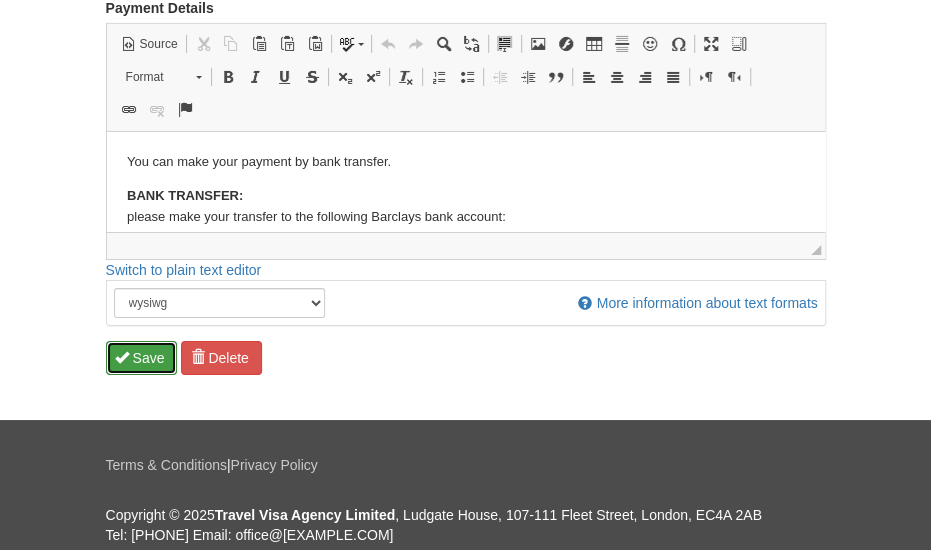 click on "Save" at bounding box center [142, 358] 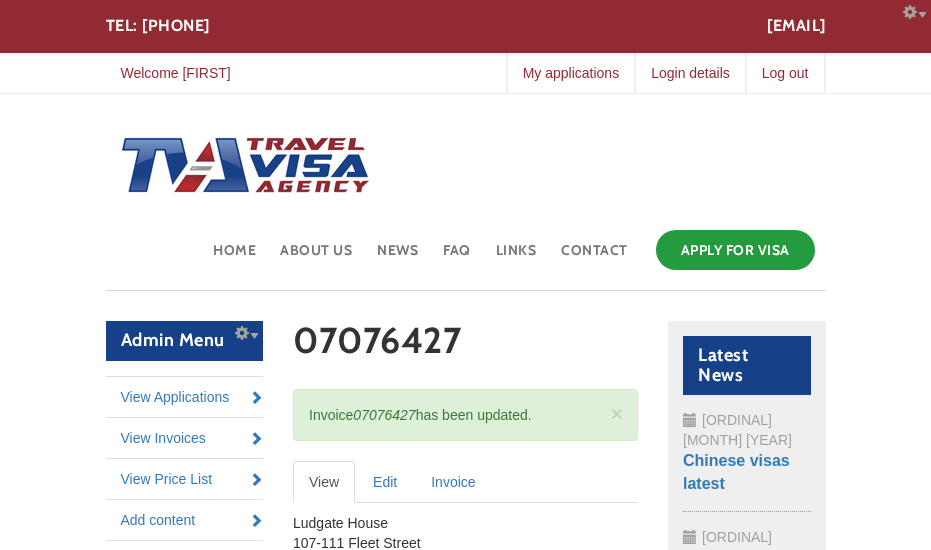 scroll, scrollTop: 0, scrollLeft: 0, axis: both 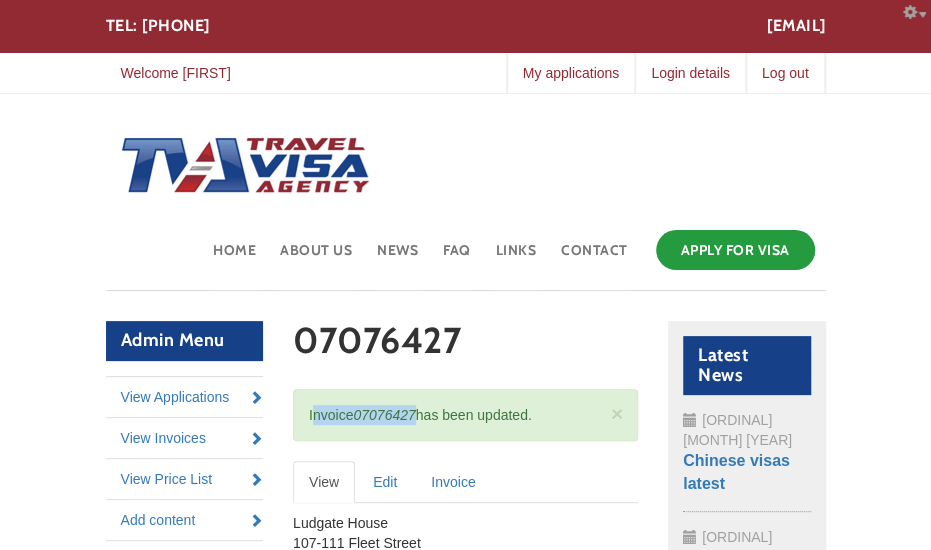 drag, startPoint x: 301, startPoint y: 417, endPoint x: 415, endPoint y: 419, distance: 114.01754 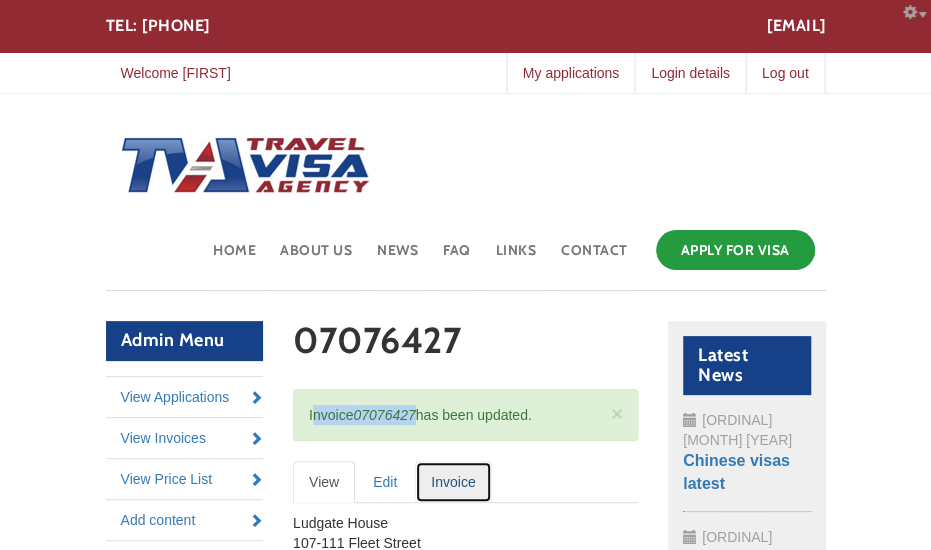 click on "Invoice" at bounding box center [453, 482] 